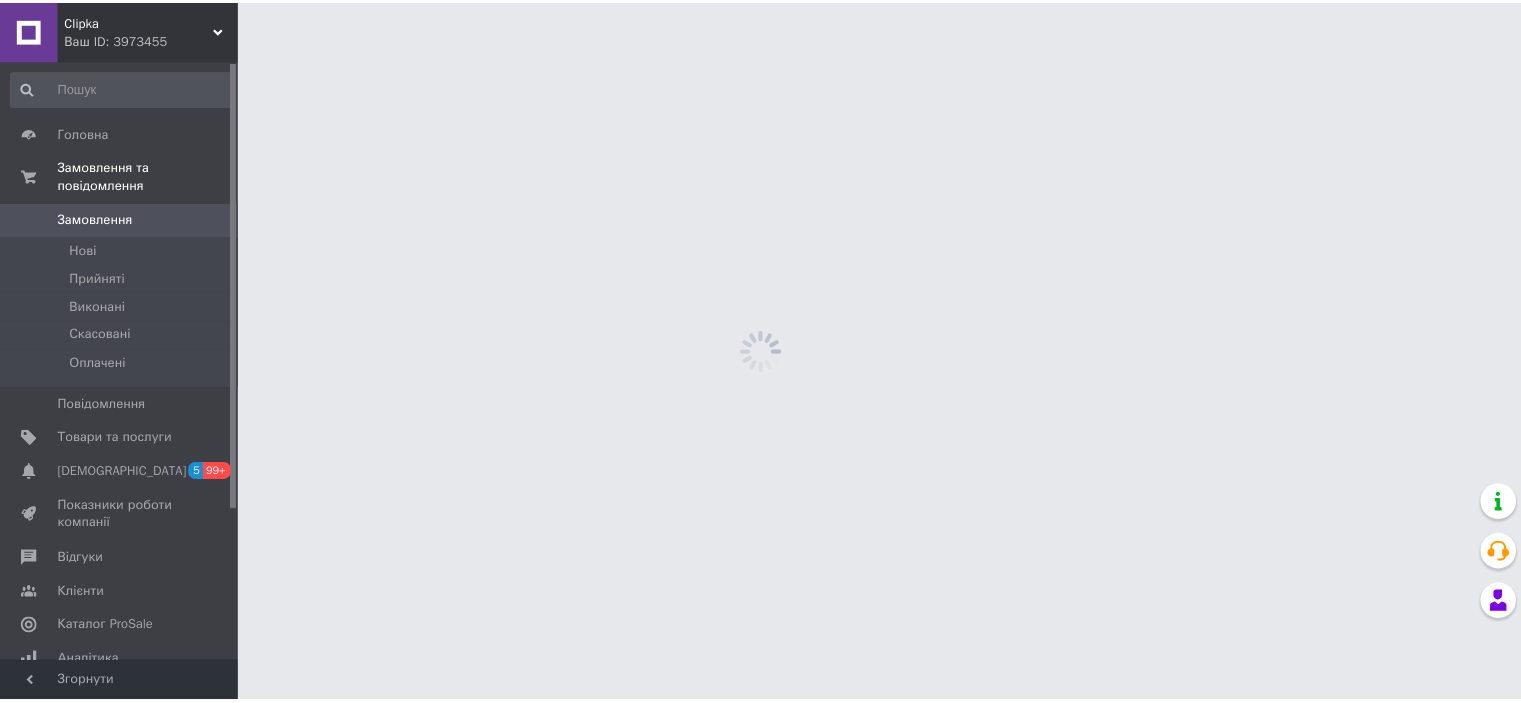 scroll, scrollTop: 0, scrollLeft: 0, axis: both 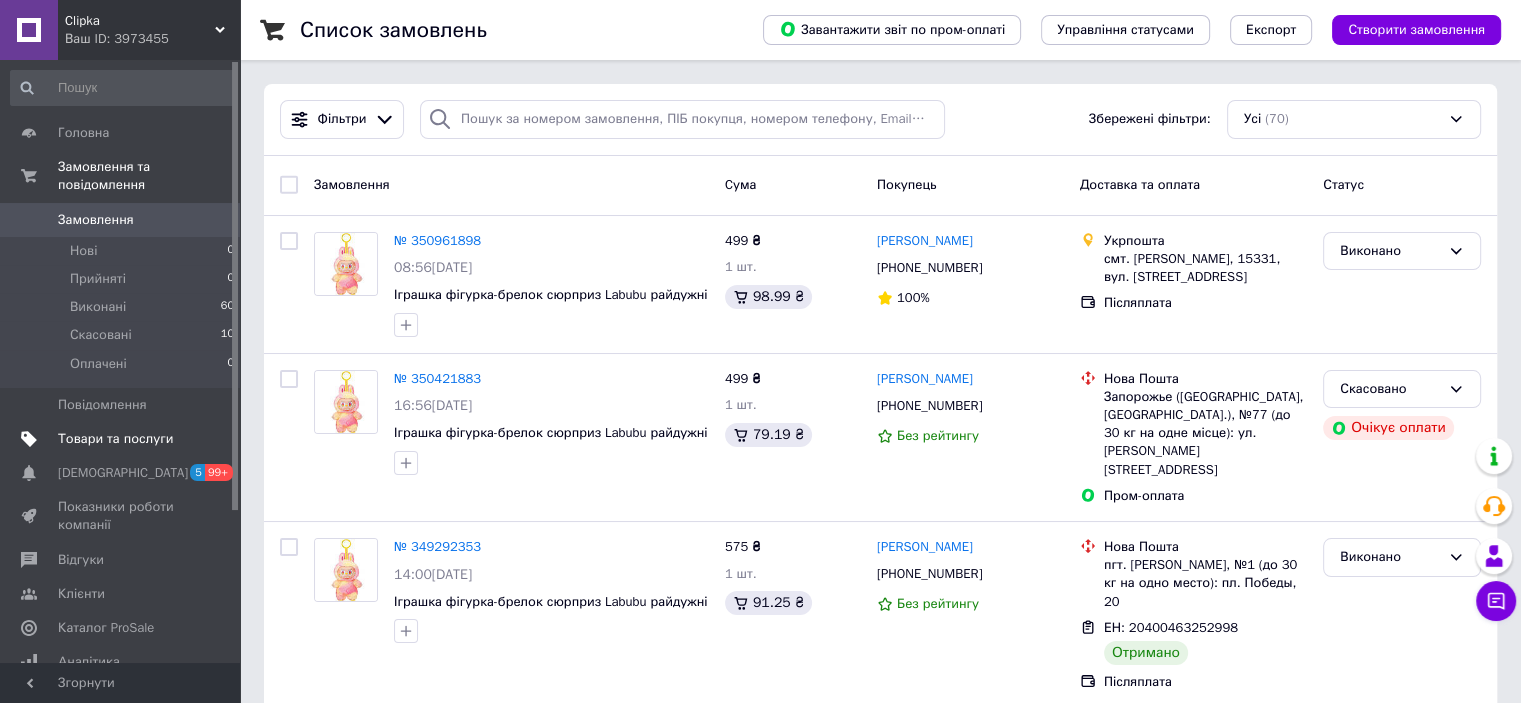 click on "Товари та послуги" at bounding box center [115, 439] 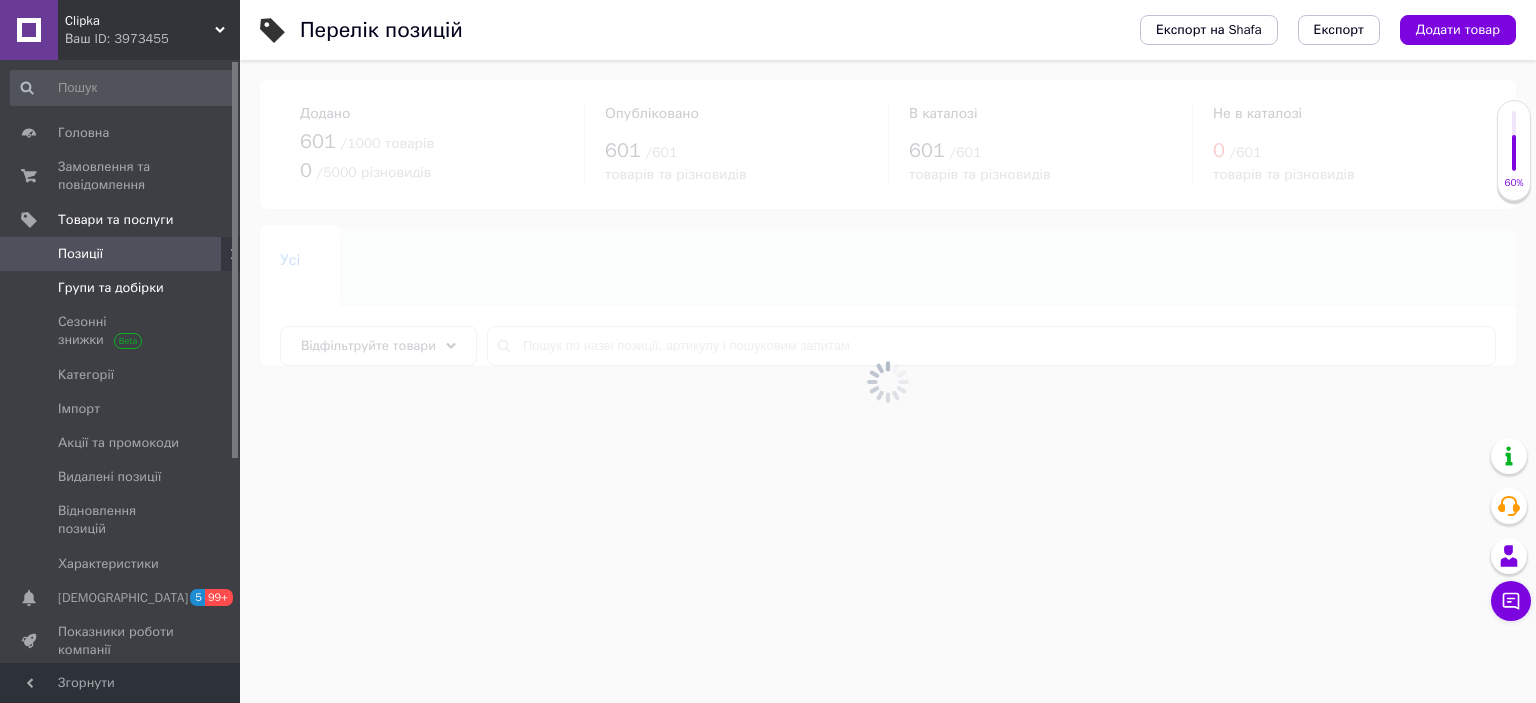 click on "Групи та добірки" at bounding box center [111, 288] 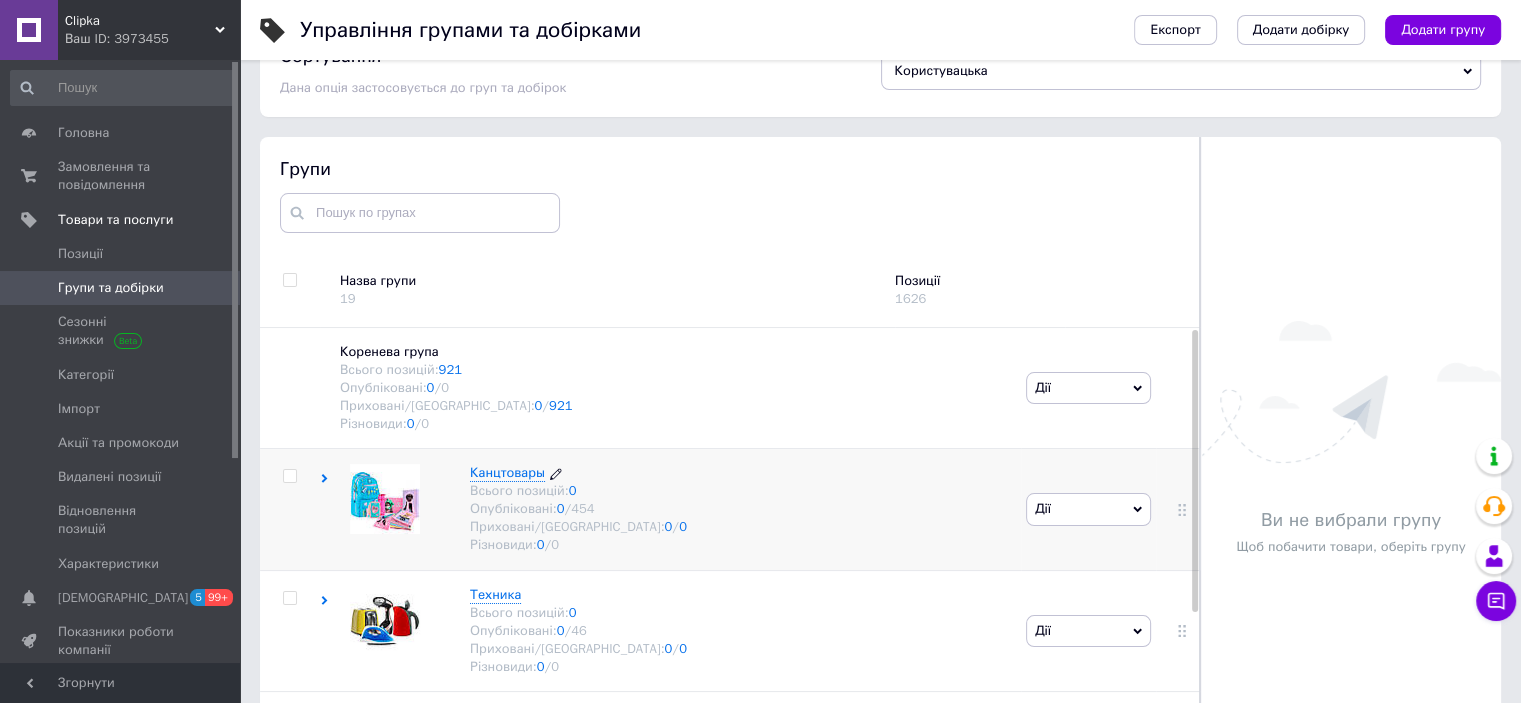 scroll, scrollTop: 113, scrollLeft: 0, axis: vertical 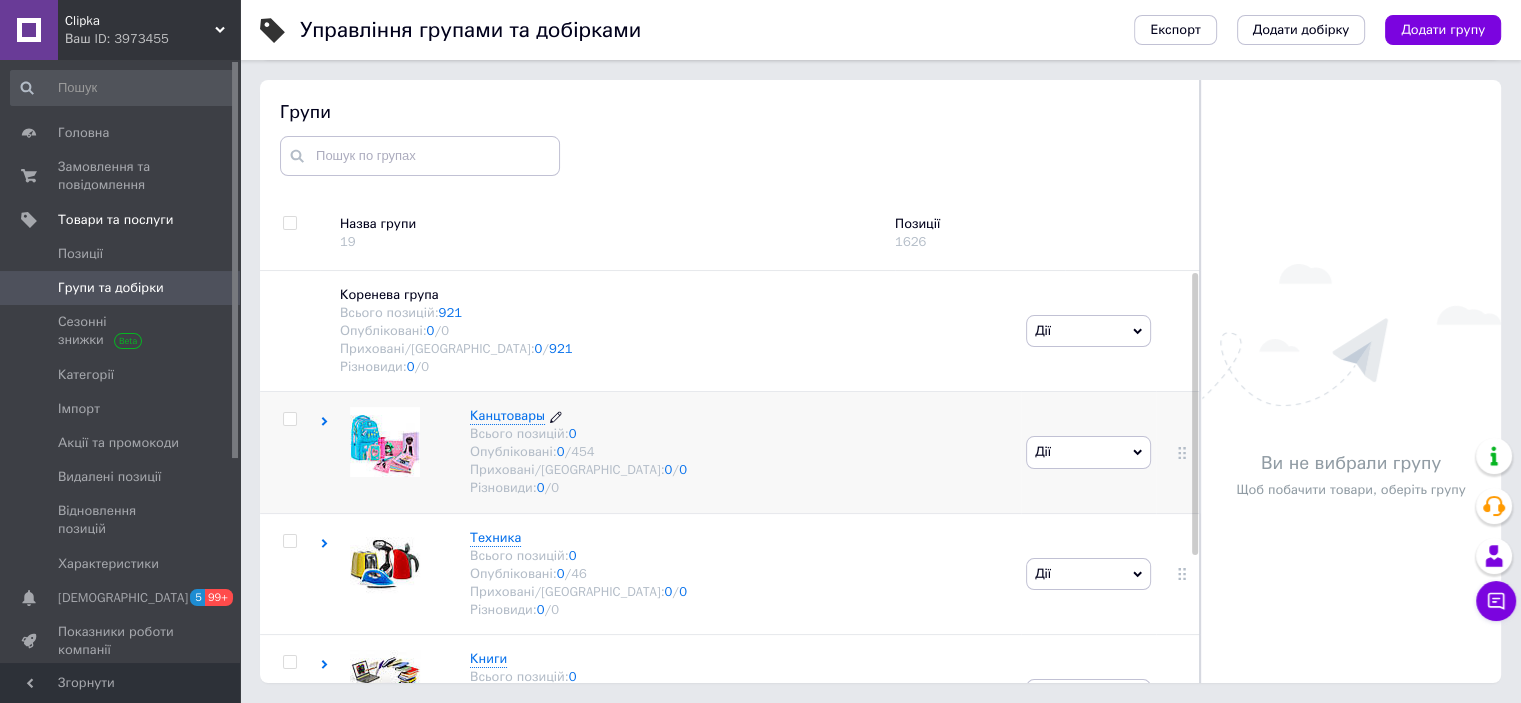 click on "Канцтовары" at bounding box center (507, 415) 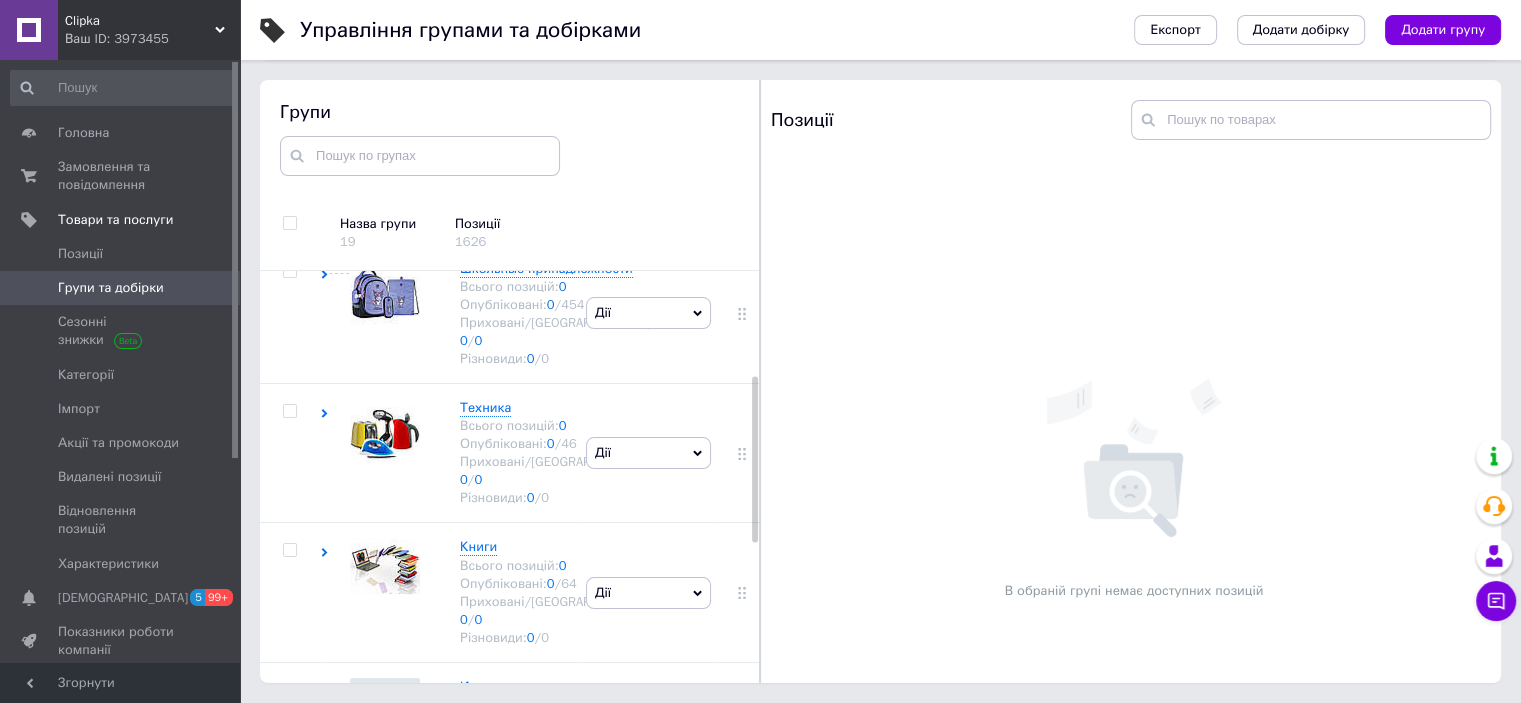 scroll, scrollTop: 106, scrollLeft: 0, axis: vertical 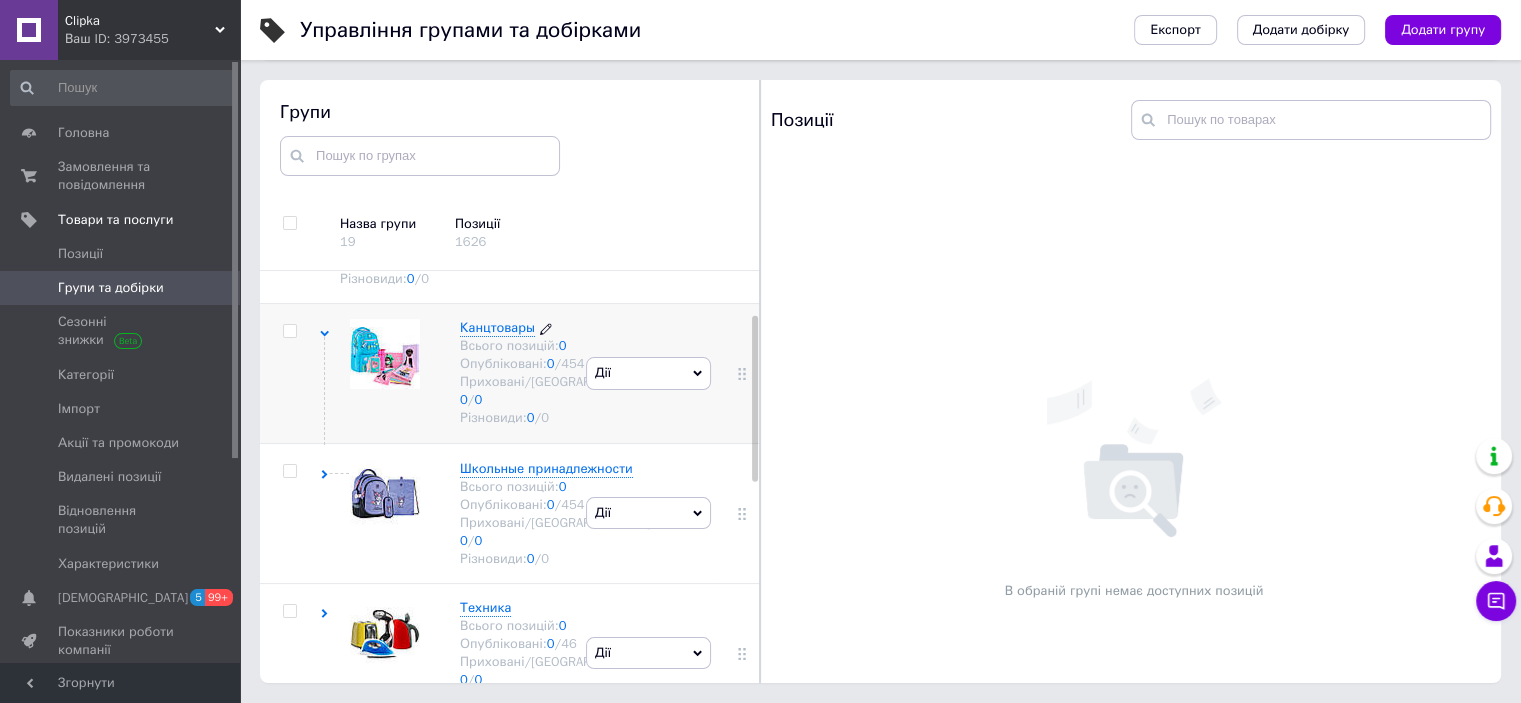 click on "Канцтовары" at bounding box center (497, 327) 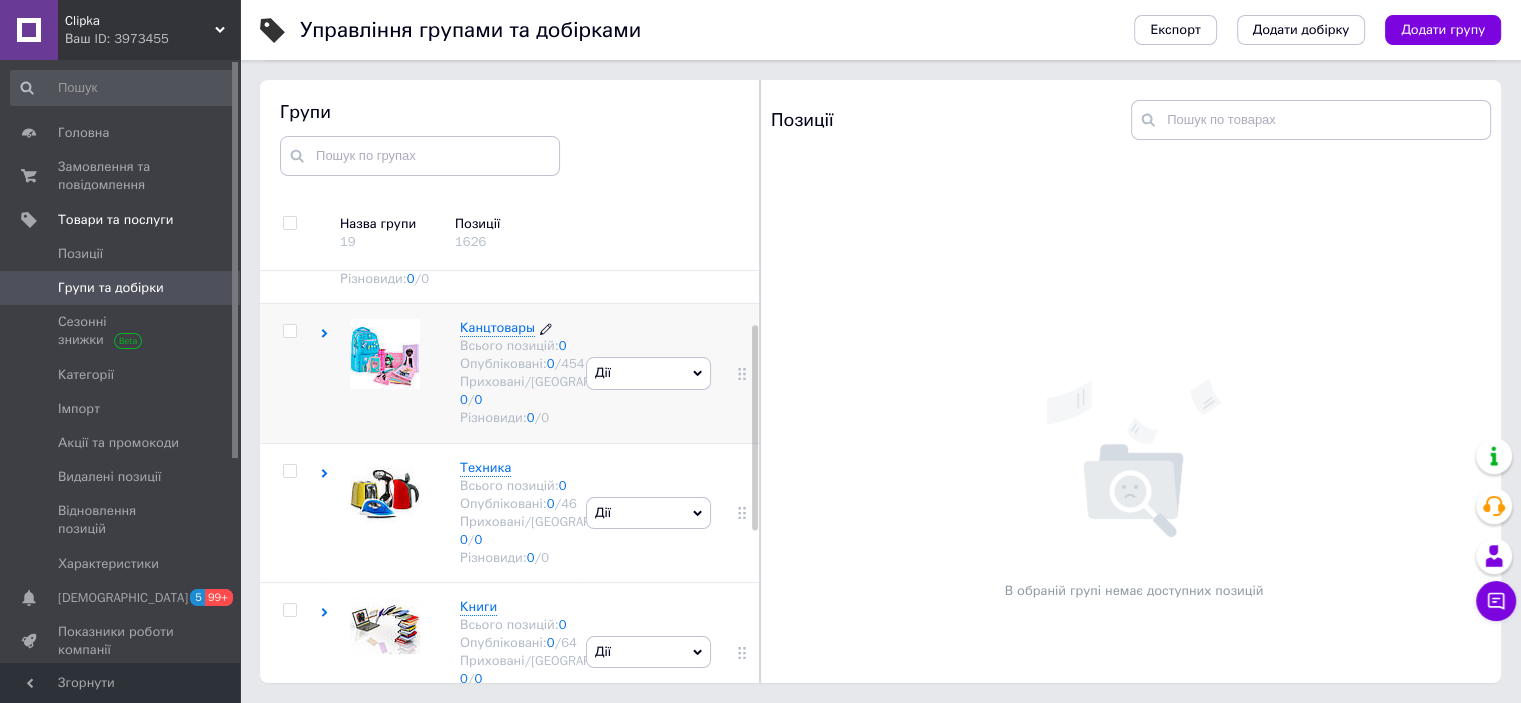 click on "Канцтовары" at bounding box center [497, 327] 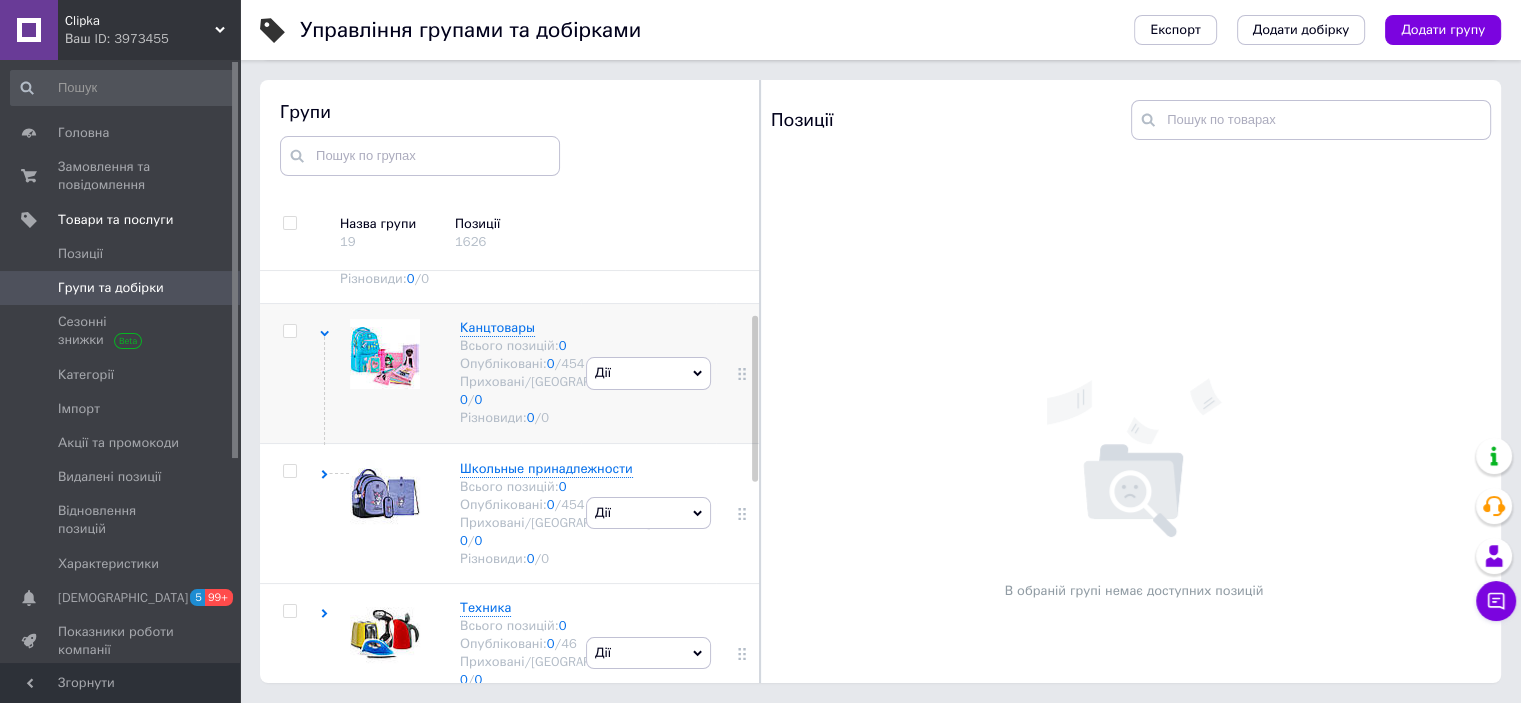 click 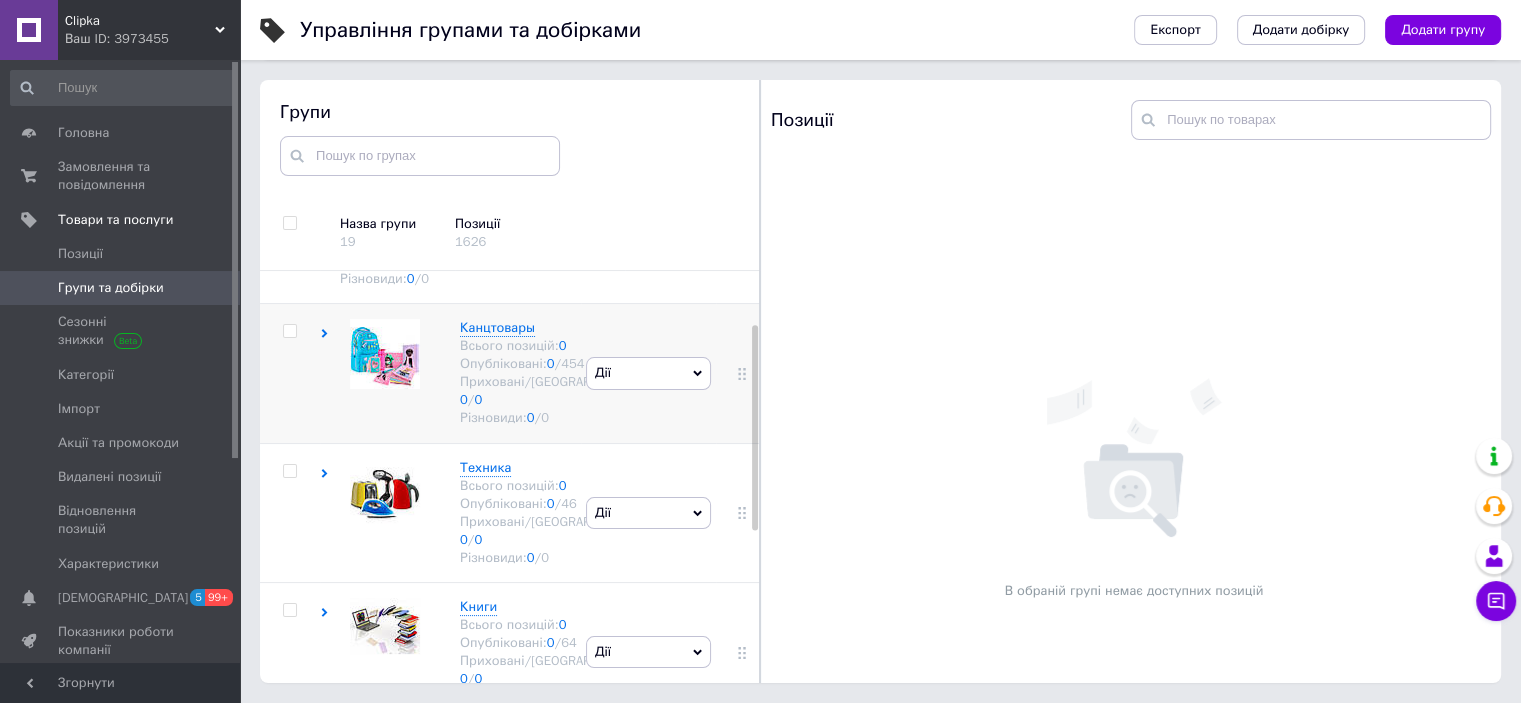 click 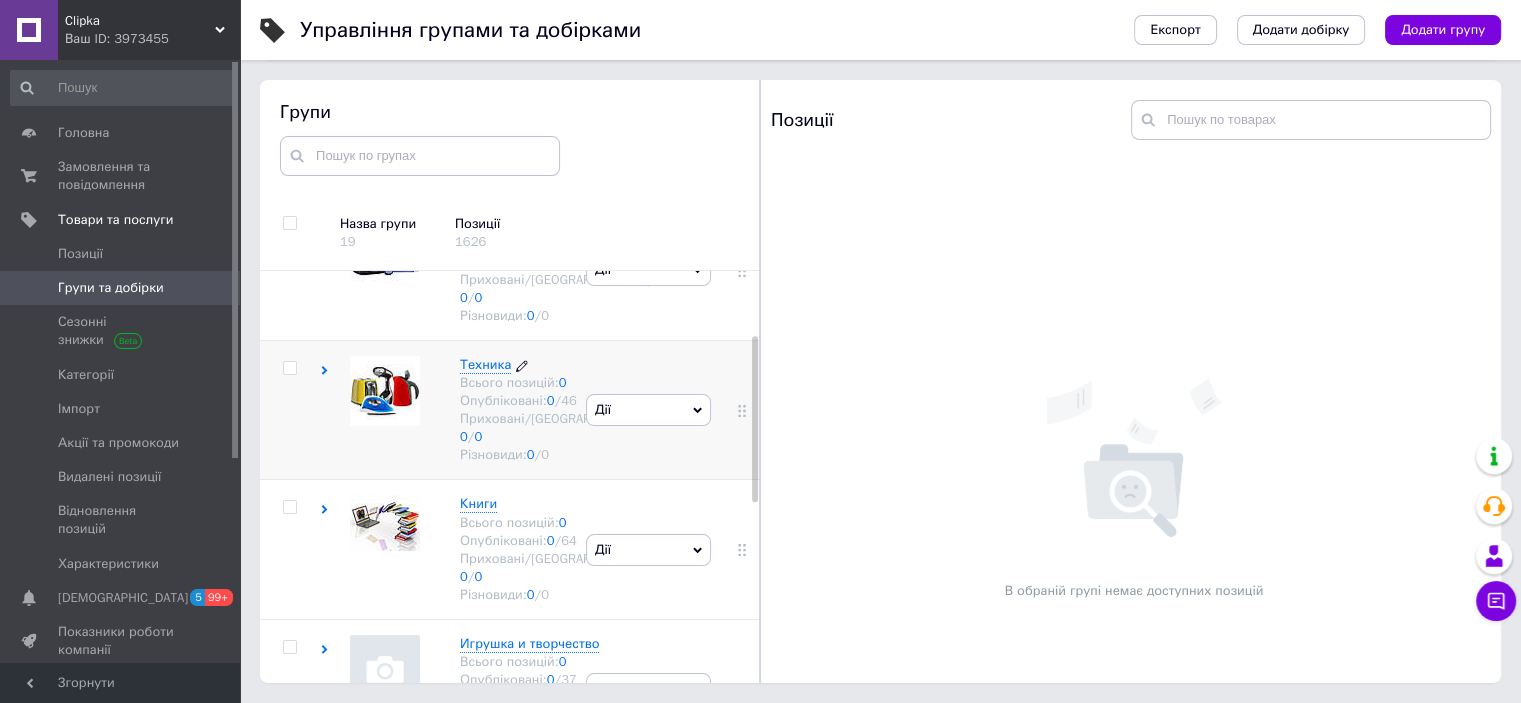 scroll, scrollTop: 107, scrollLeft: 0, axis: vertical 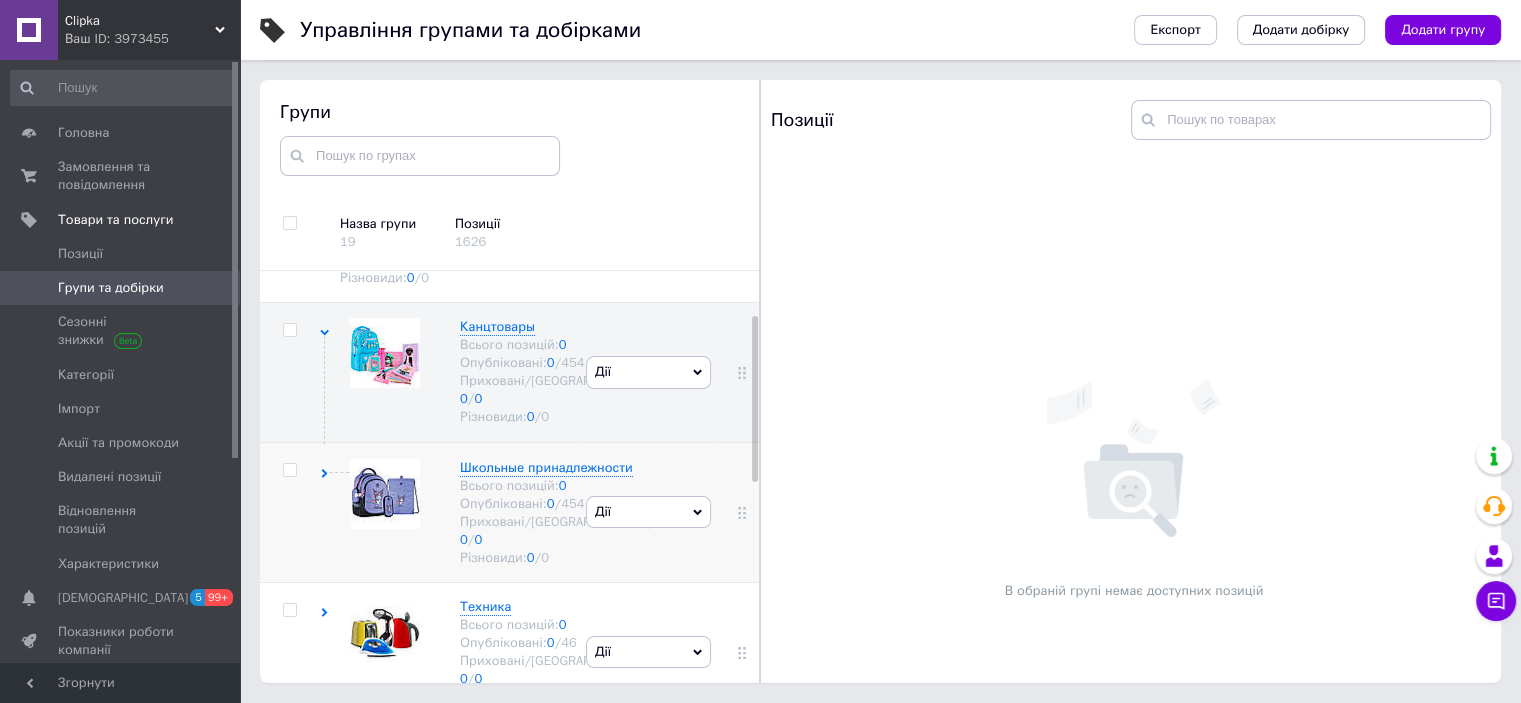 click 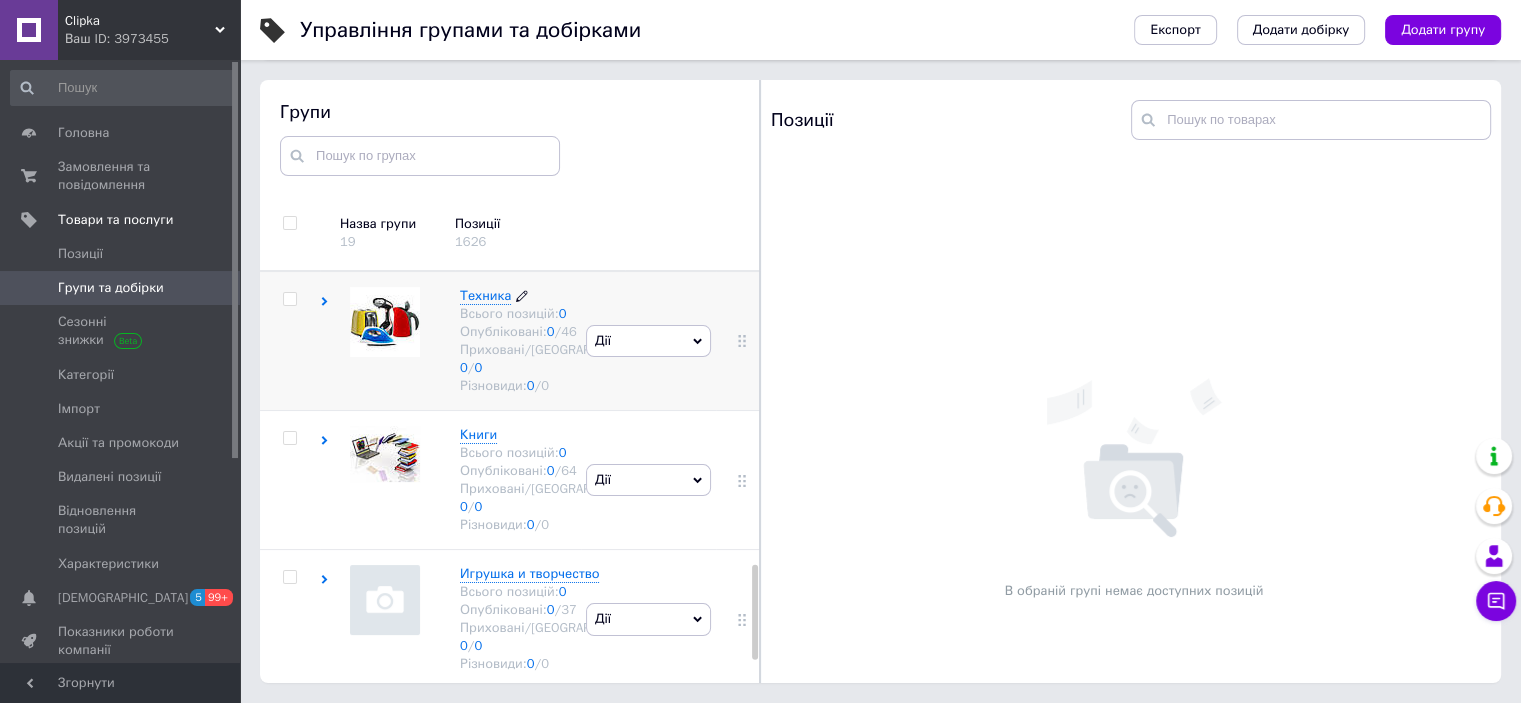 scroll, scrollTop: 1374, scrollLeft: 0, axis: vertical 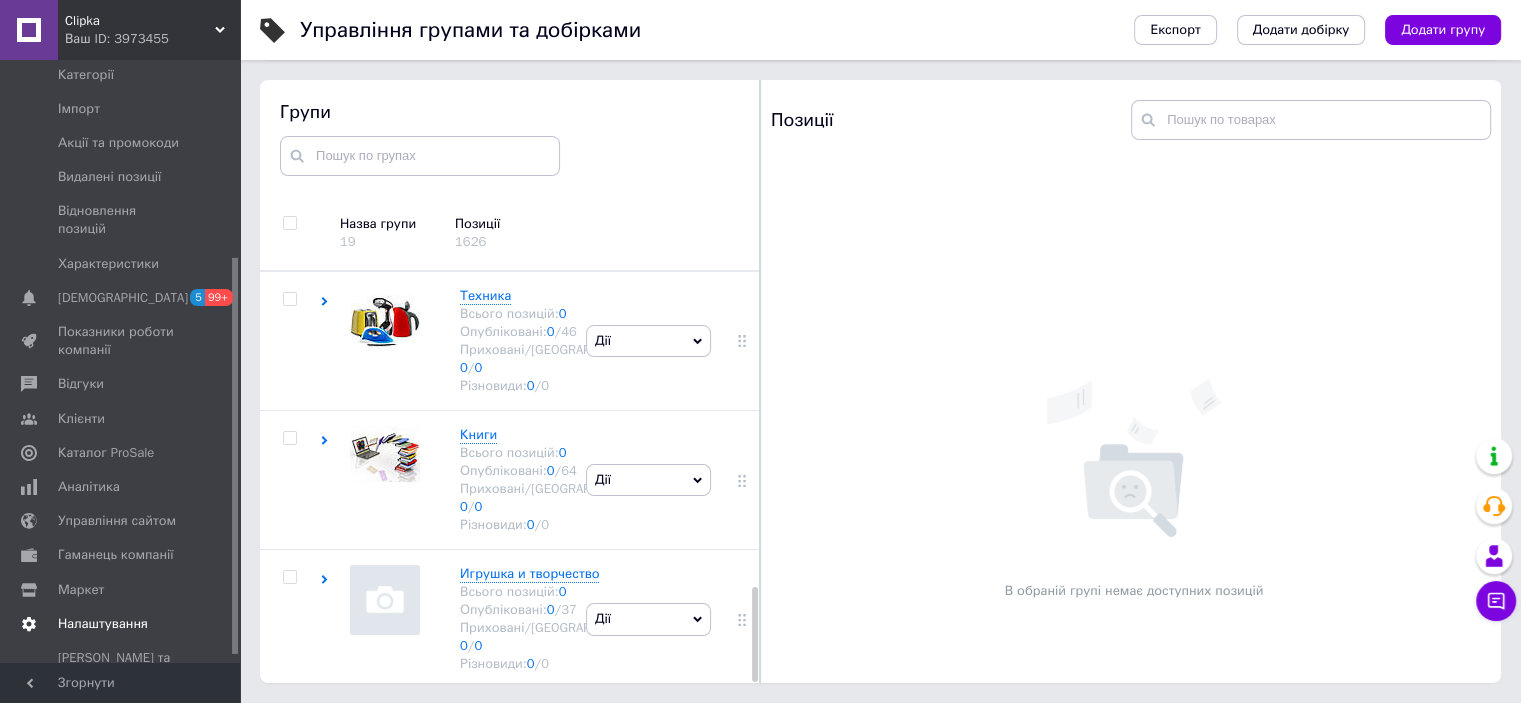 click on "Налаштування" at bounding box center (103, 624) 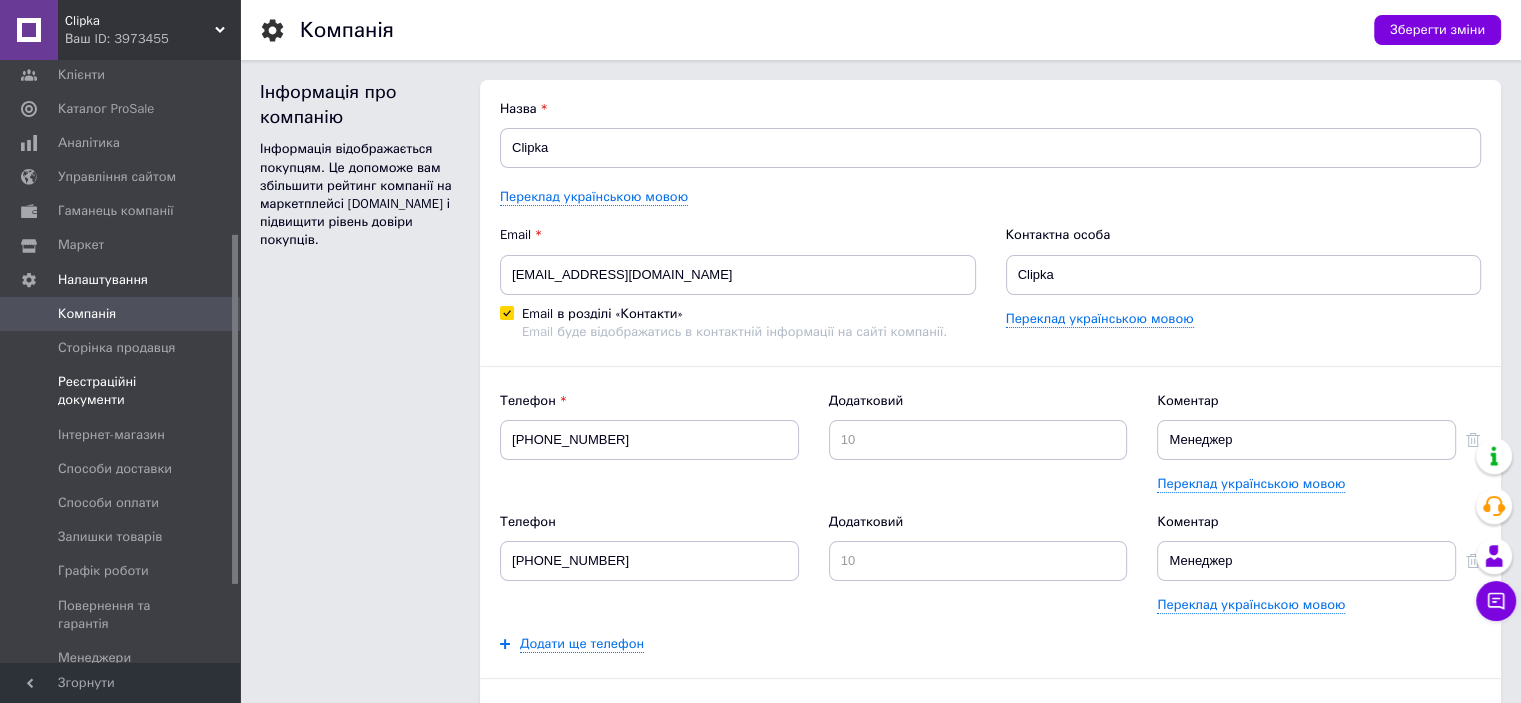 scroll, scrollTop: 0, scrollLeft: 0, axis: both 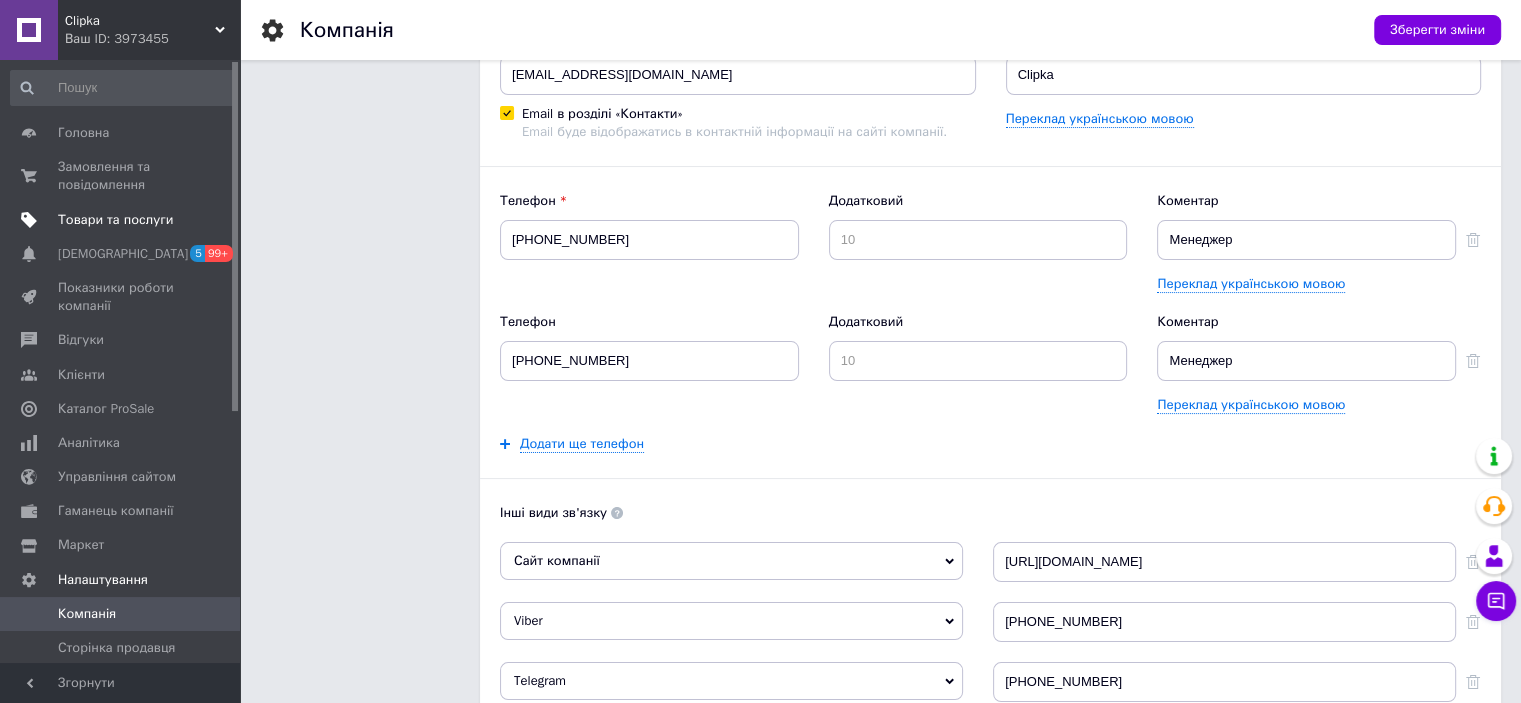 click on "Товари та послуги" at bounding box center [115, 220] 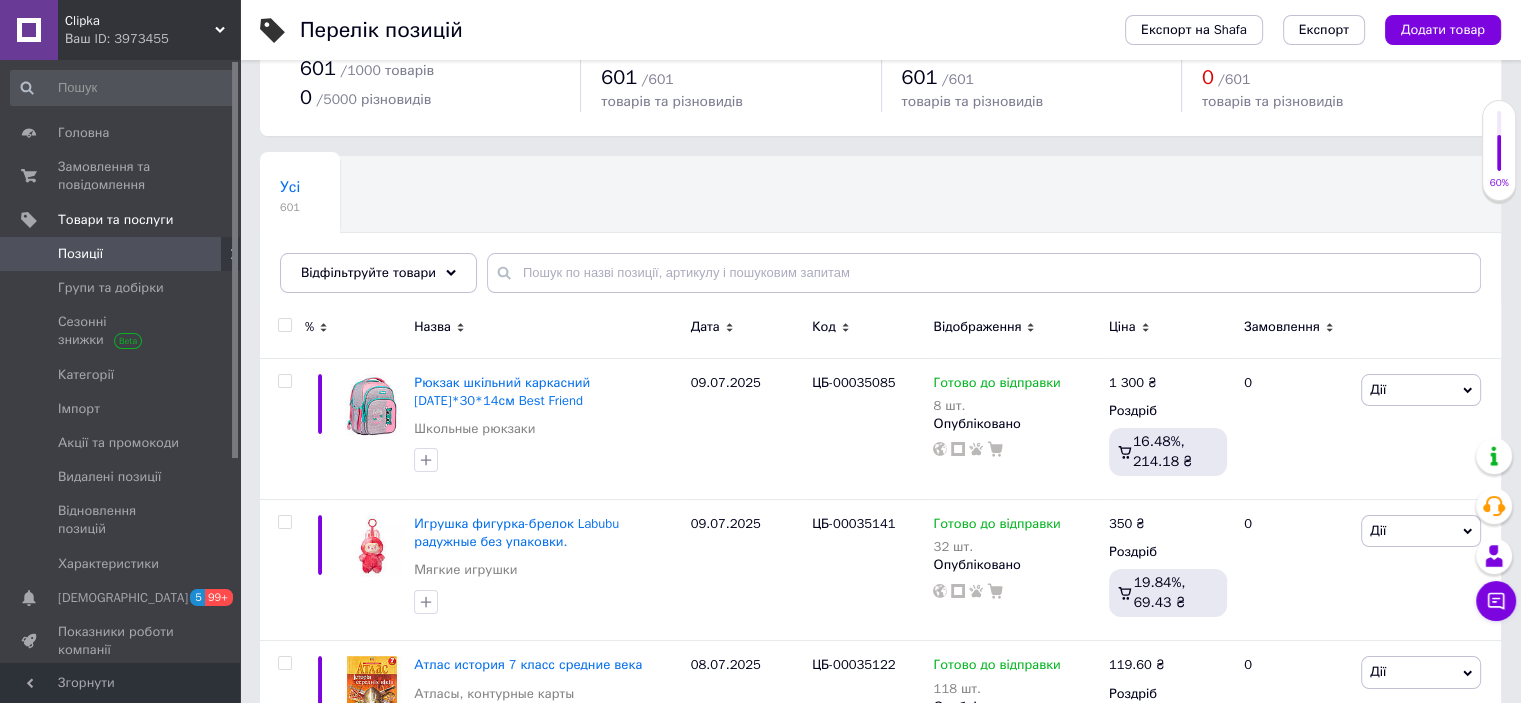 scroll, scrollTop: 200, scrollLeft: 0, axis: vertical 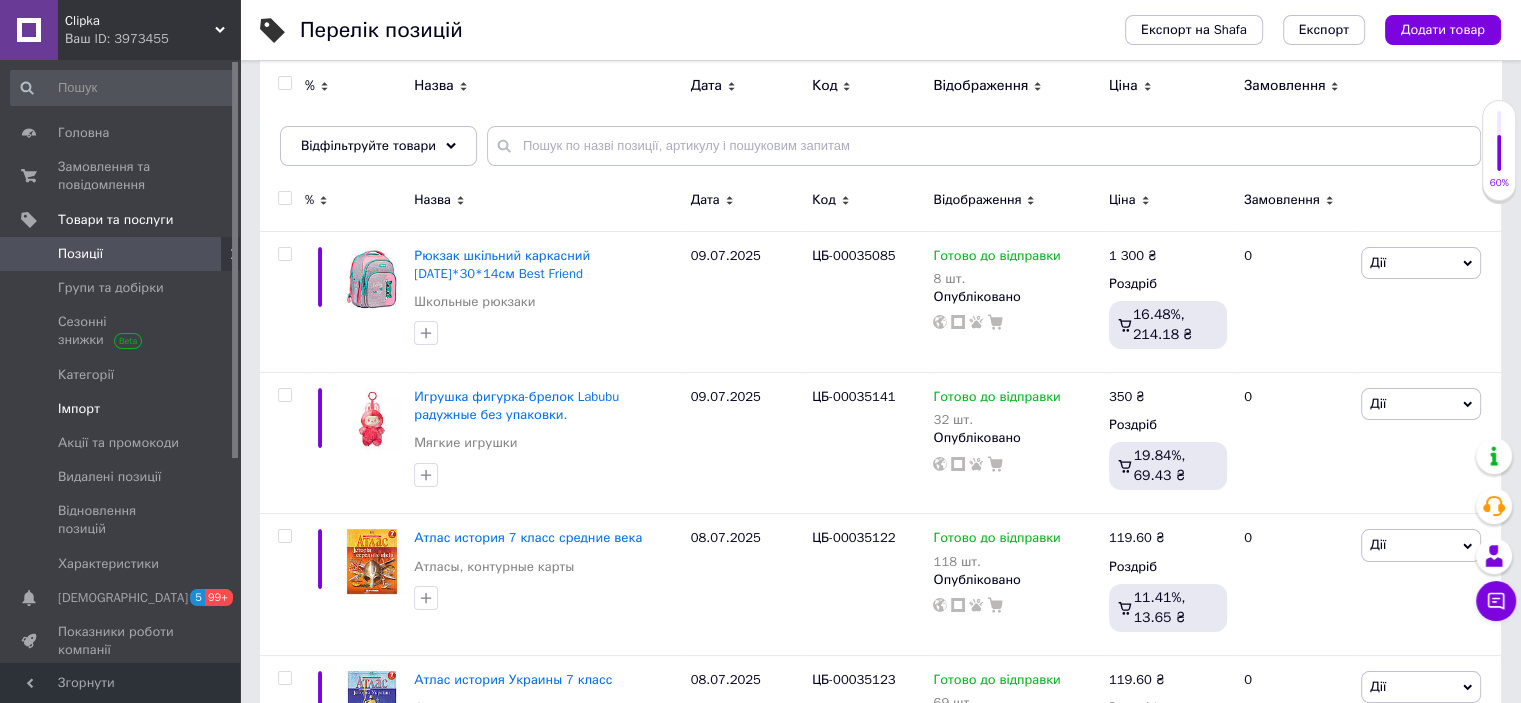 click on "Імпорт" at bounding box center [121, 409] 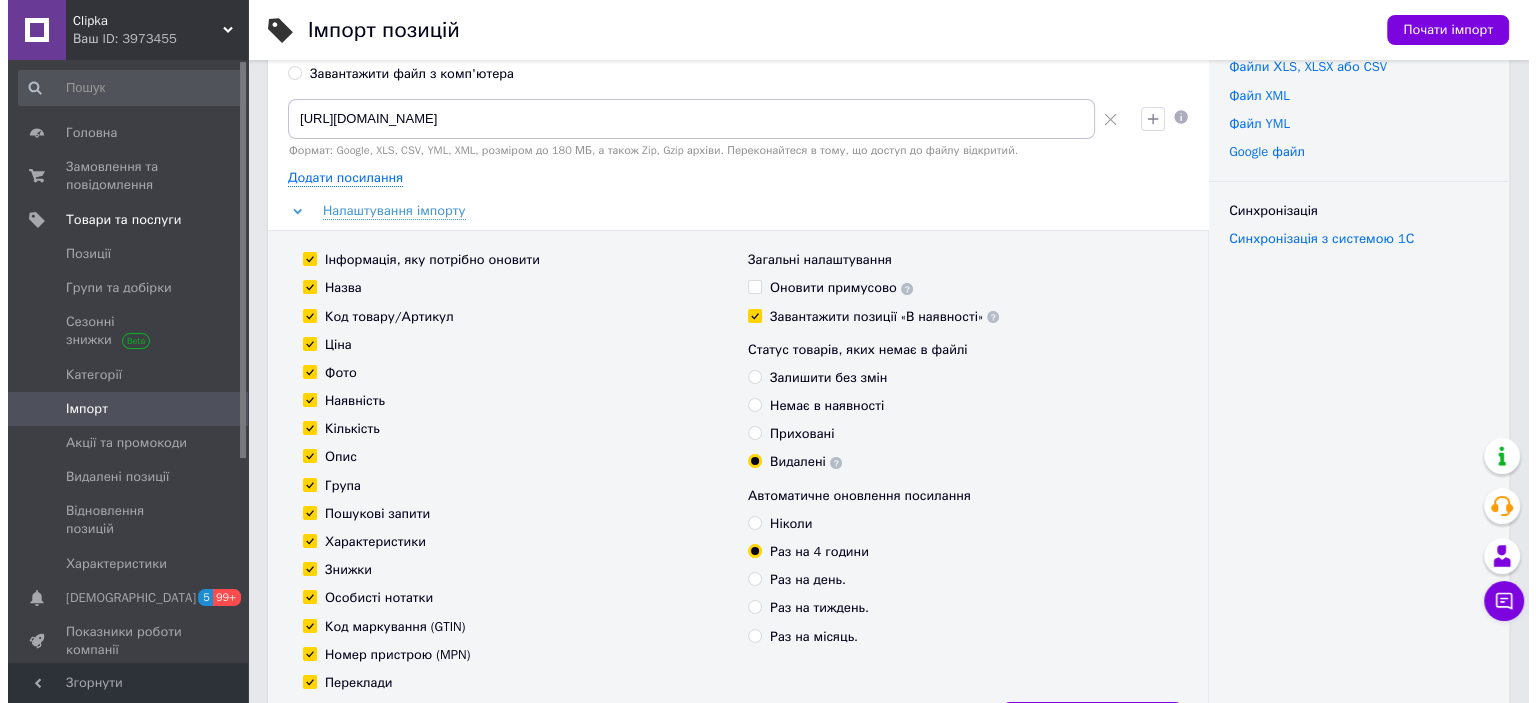 scroll, scrollTop: 0, scrollLeft: 0, axis: both 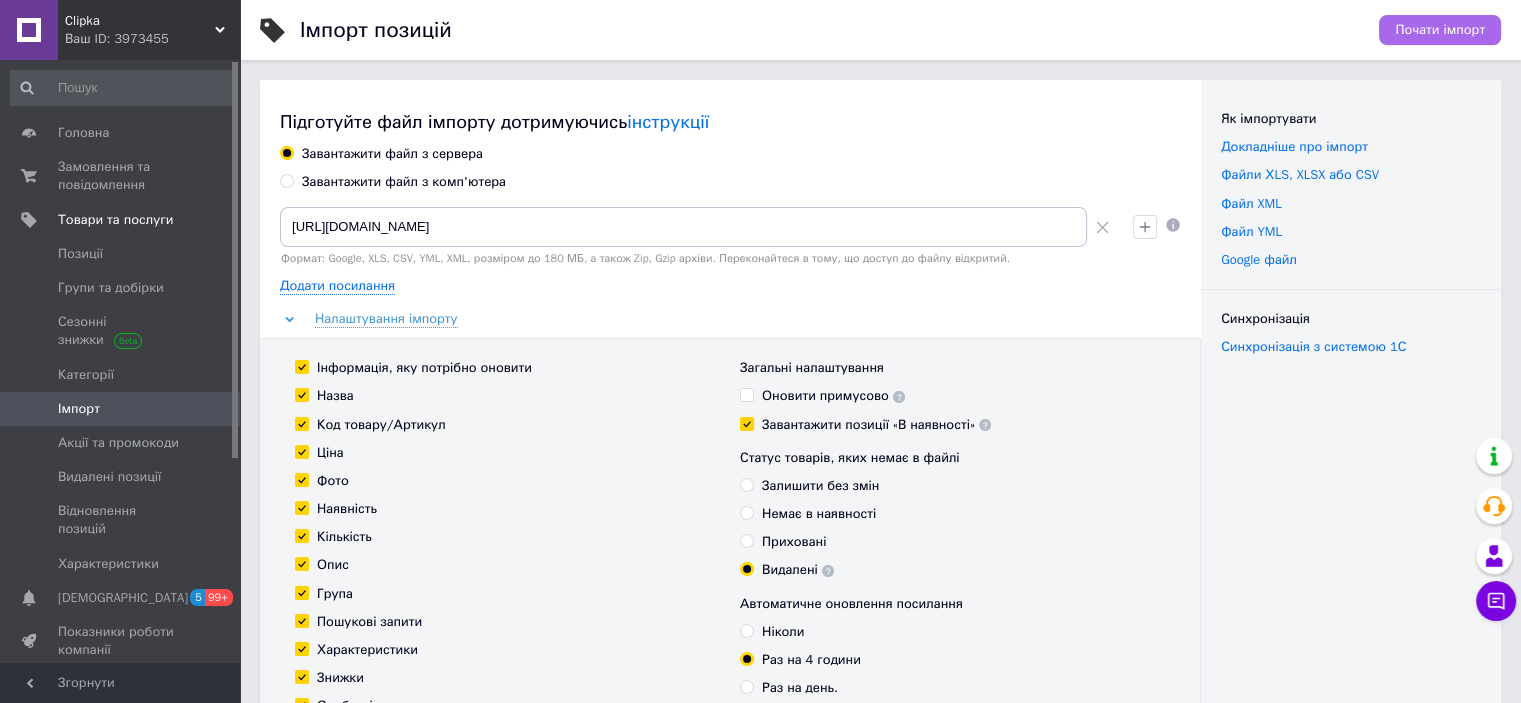 click on "Почати імпорт" at bounding box center (1440, 30) 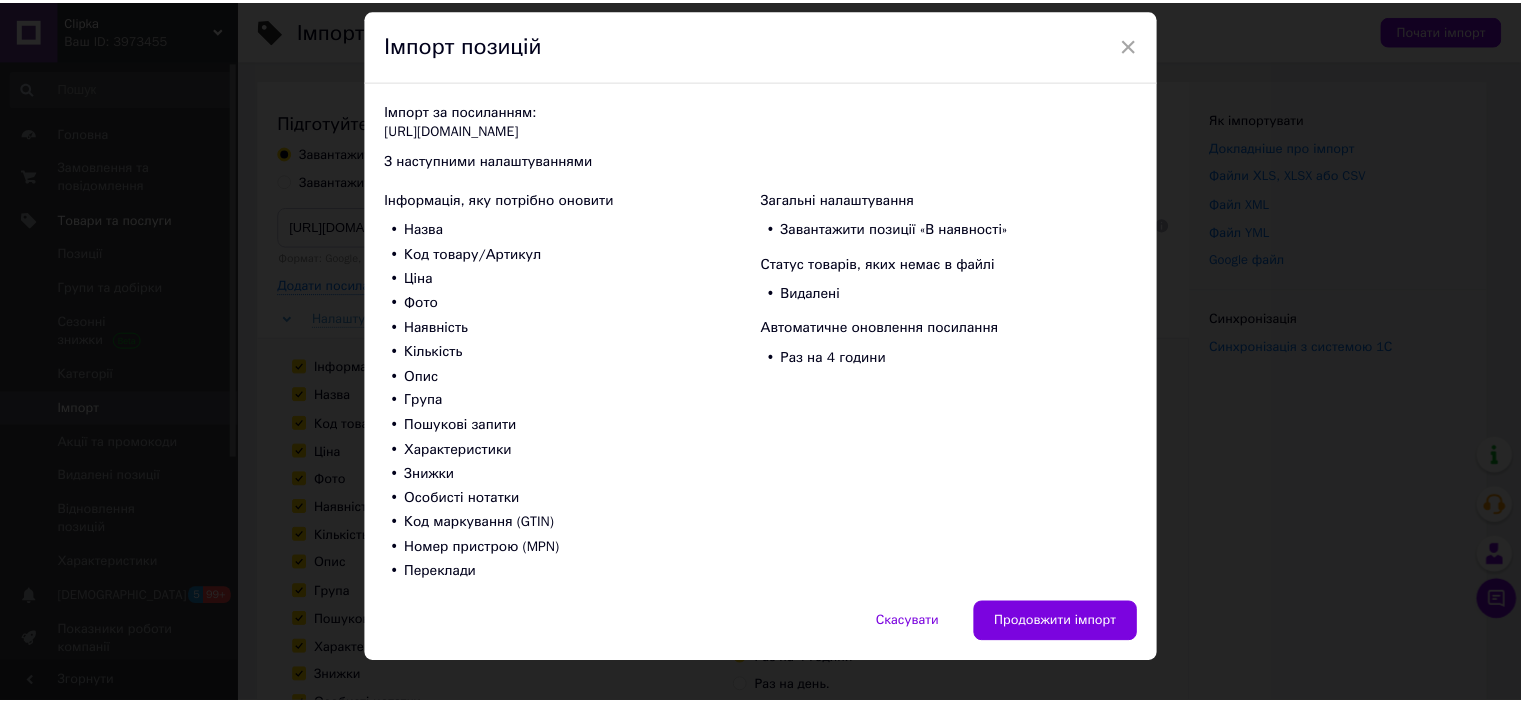 scroll, scrollTop: 91, scrollLeft: 0, axis: vertical 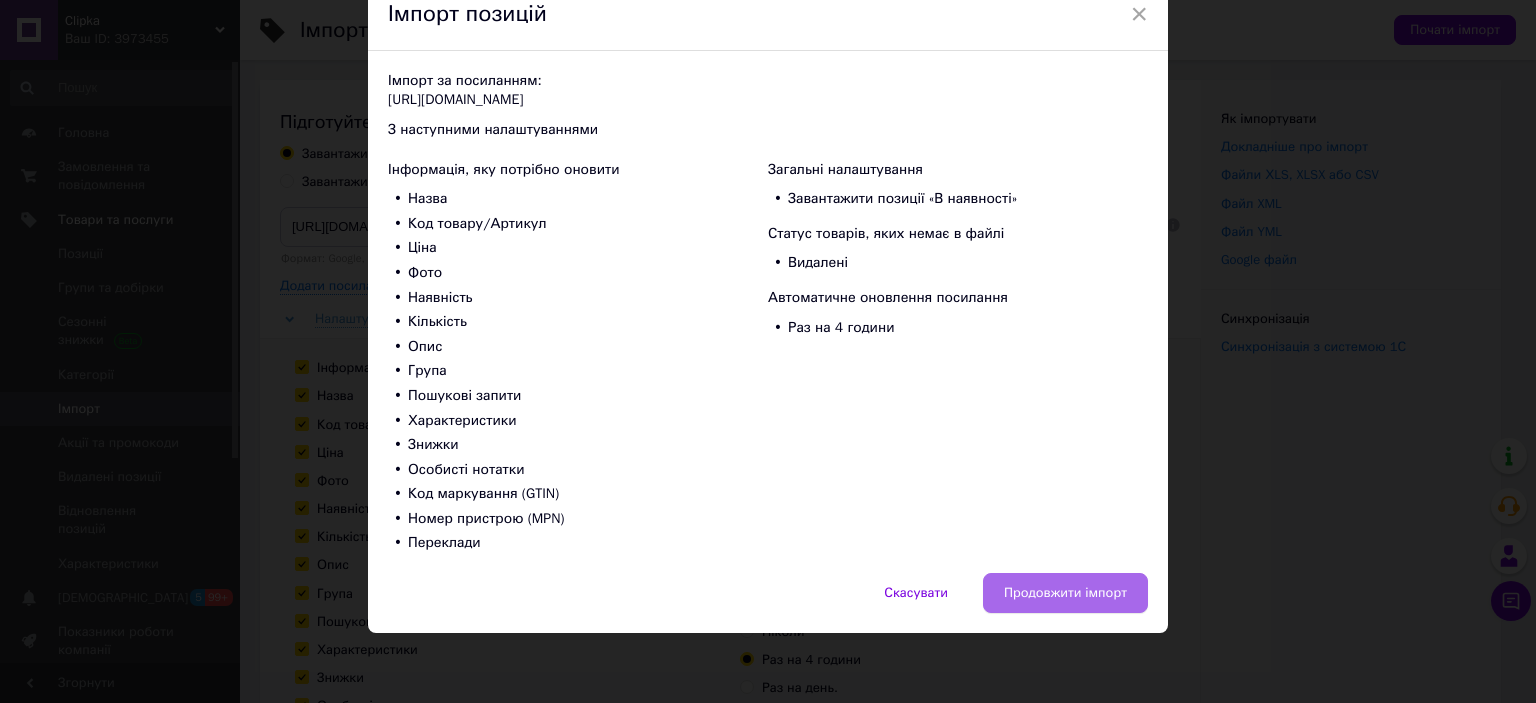 click on "Продовжити імпорт" at bounding box center [1065, 593] 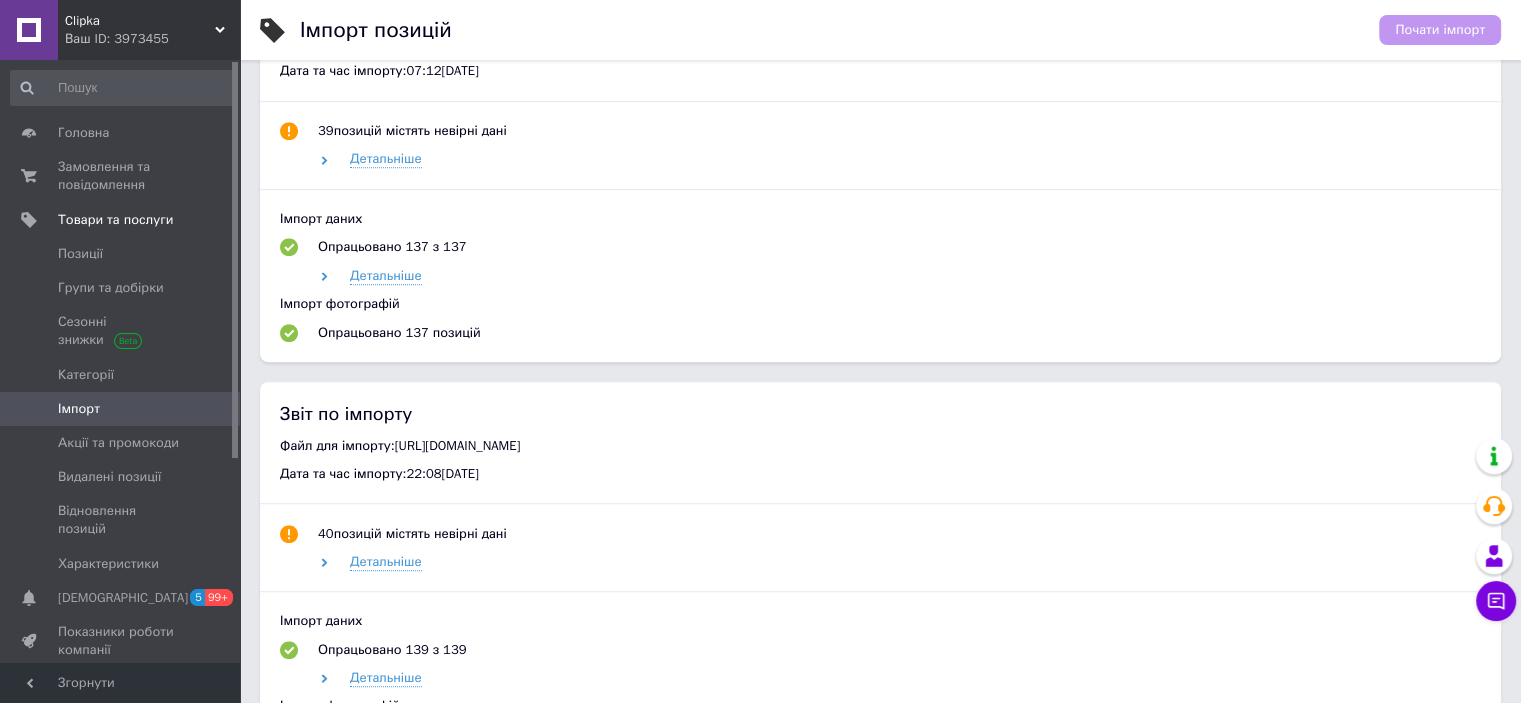 scroll, scrollTop: 1448, scrollLeft: 0, axis: vertical 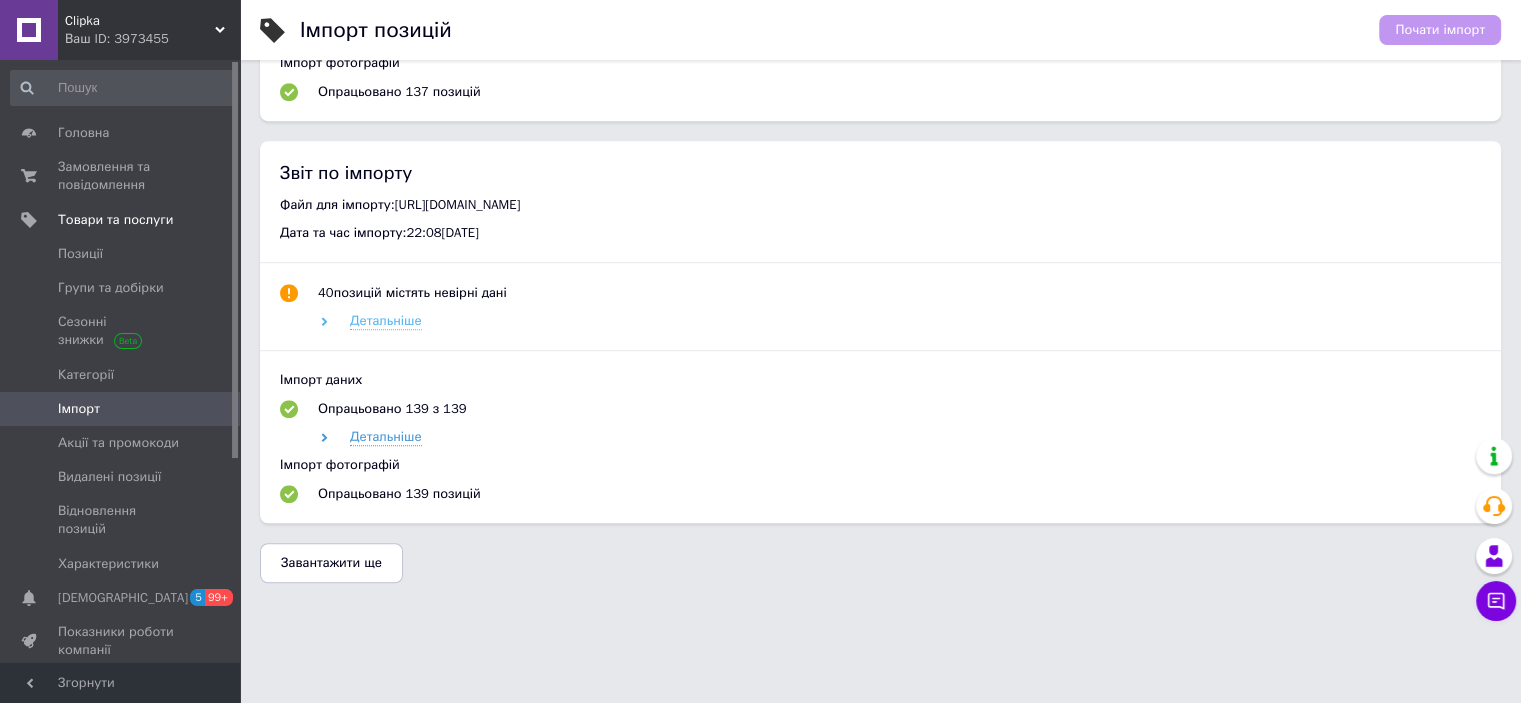 click on "Детальніше" at bounding box center [386, 321] 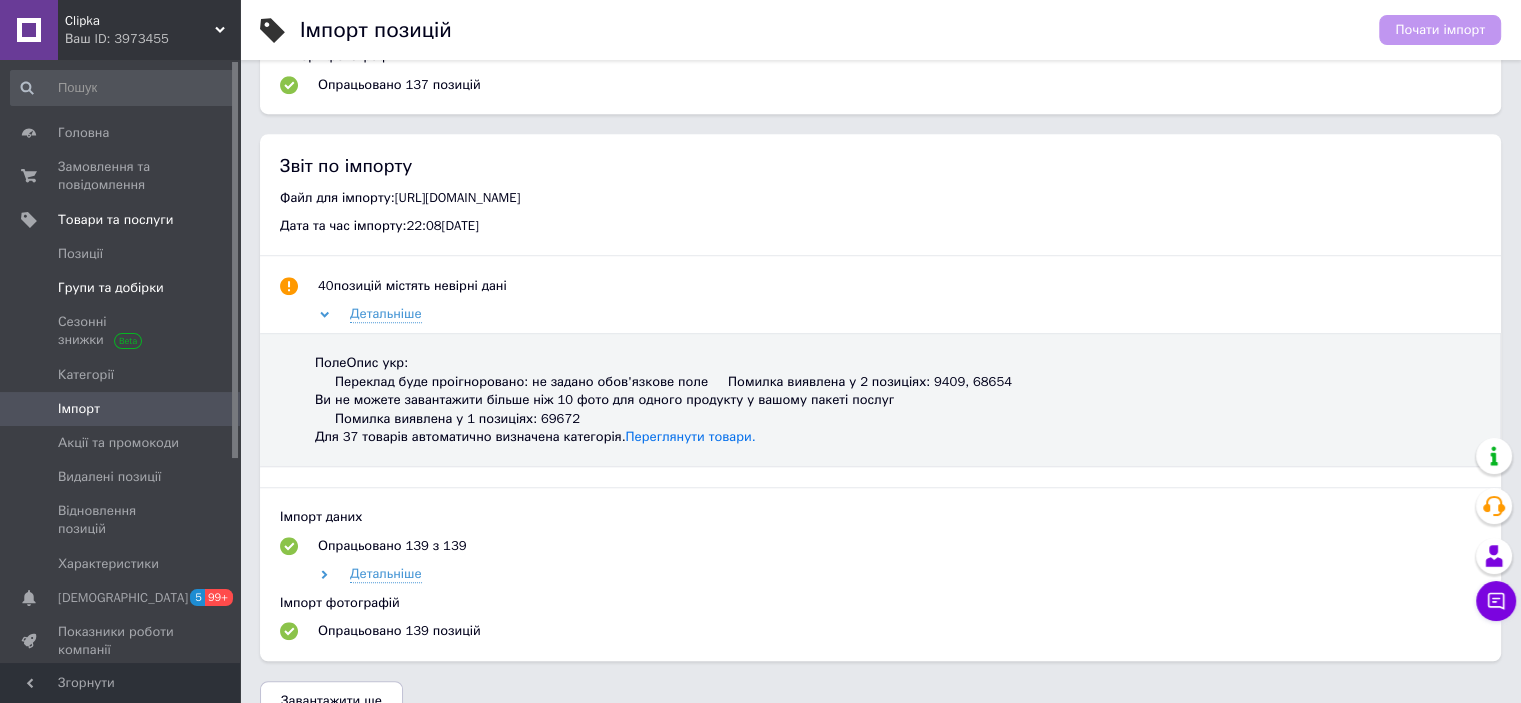click on "Групи та добірки" at bounding box center (111, 288) 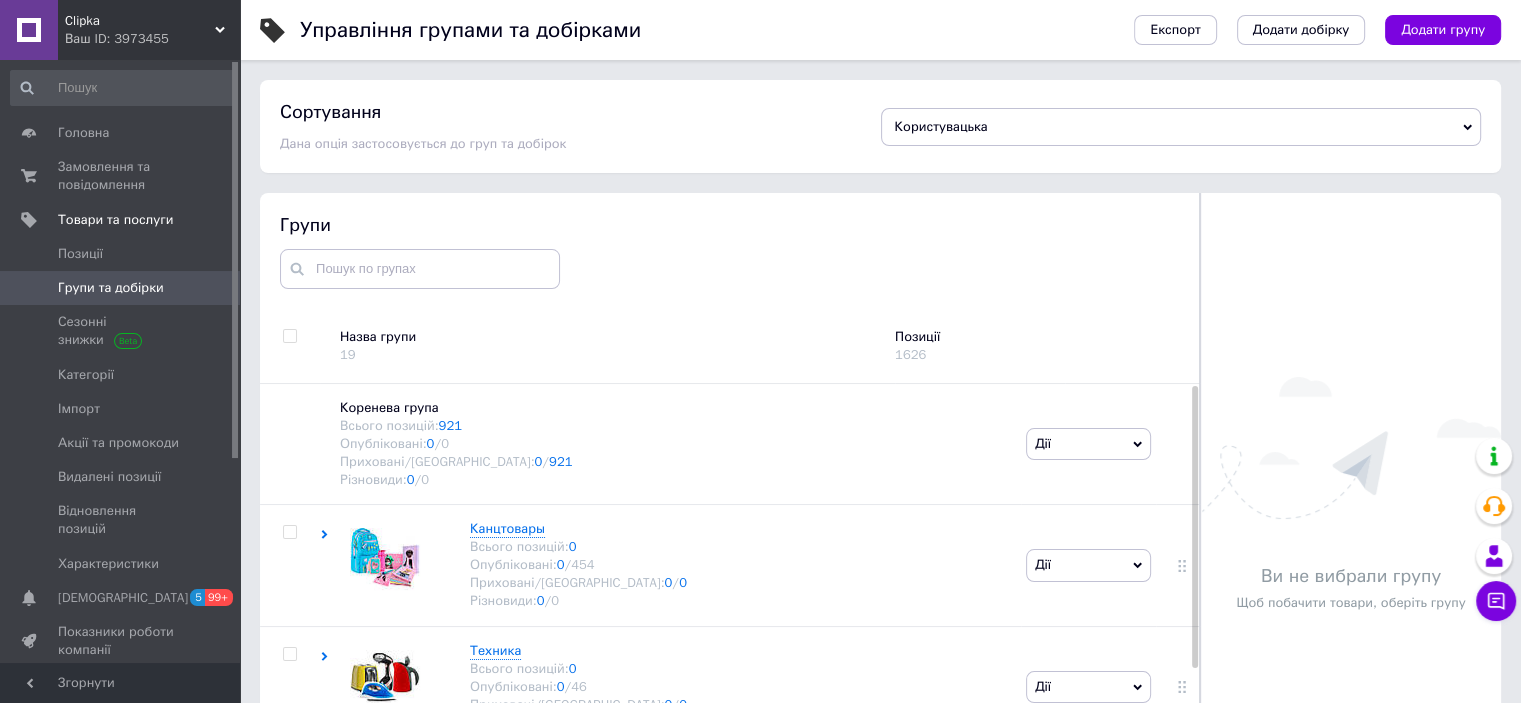 scroll, scrollTop: 77, scrollLeft: 0, axis: vertical 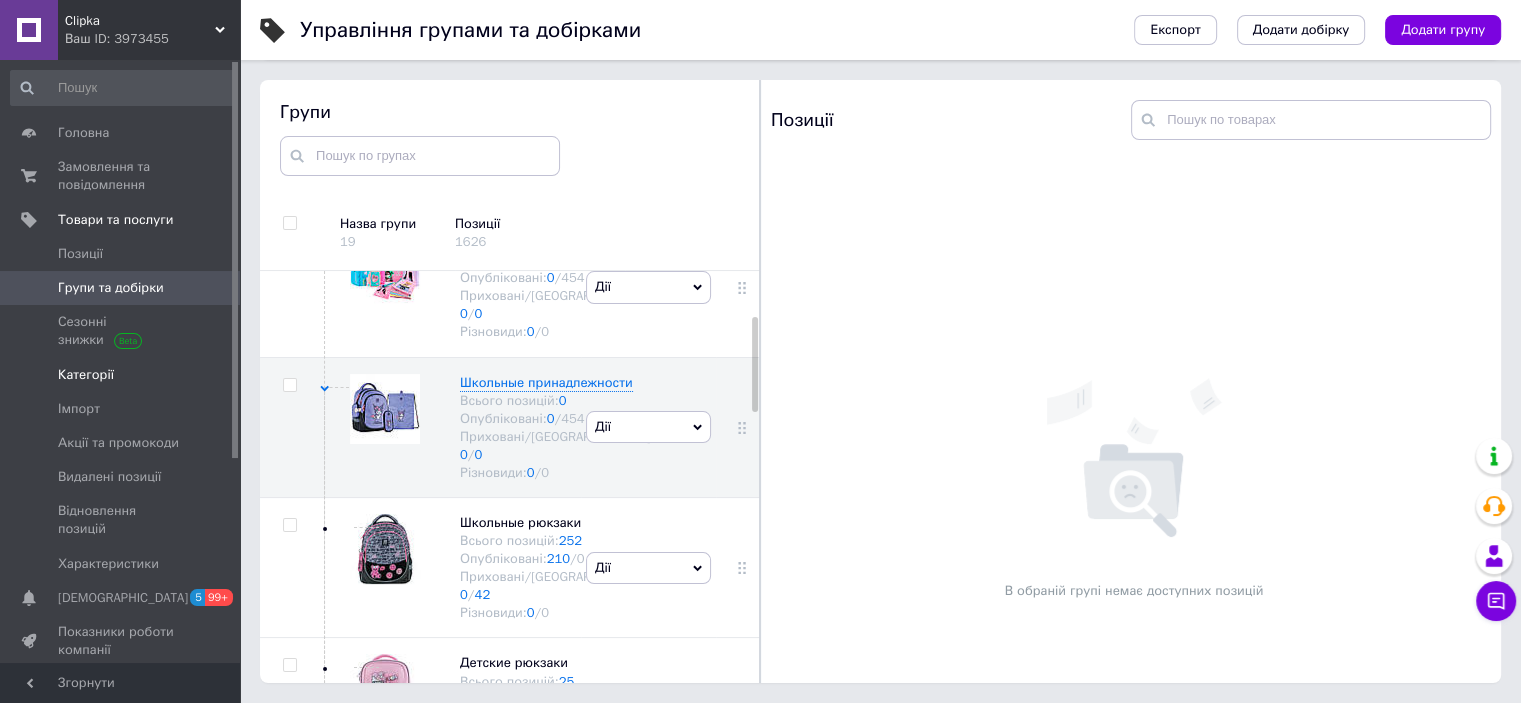click on "Категорії" at bounding box center (86, 375) 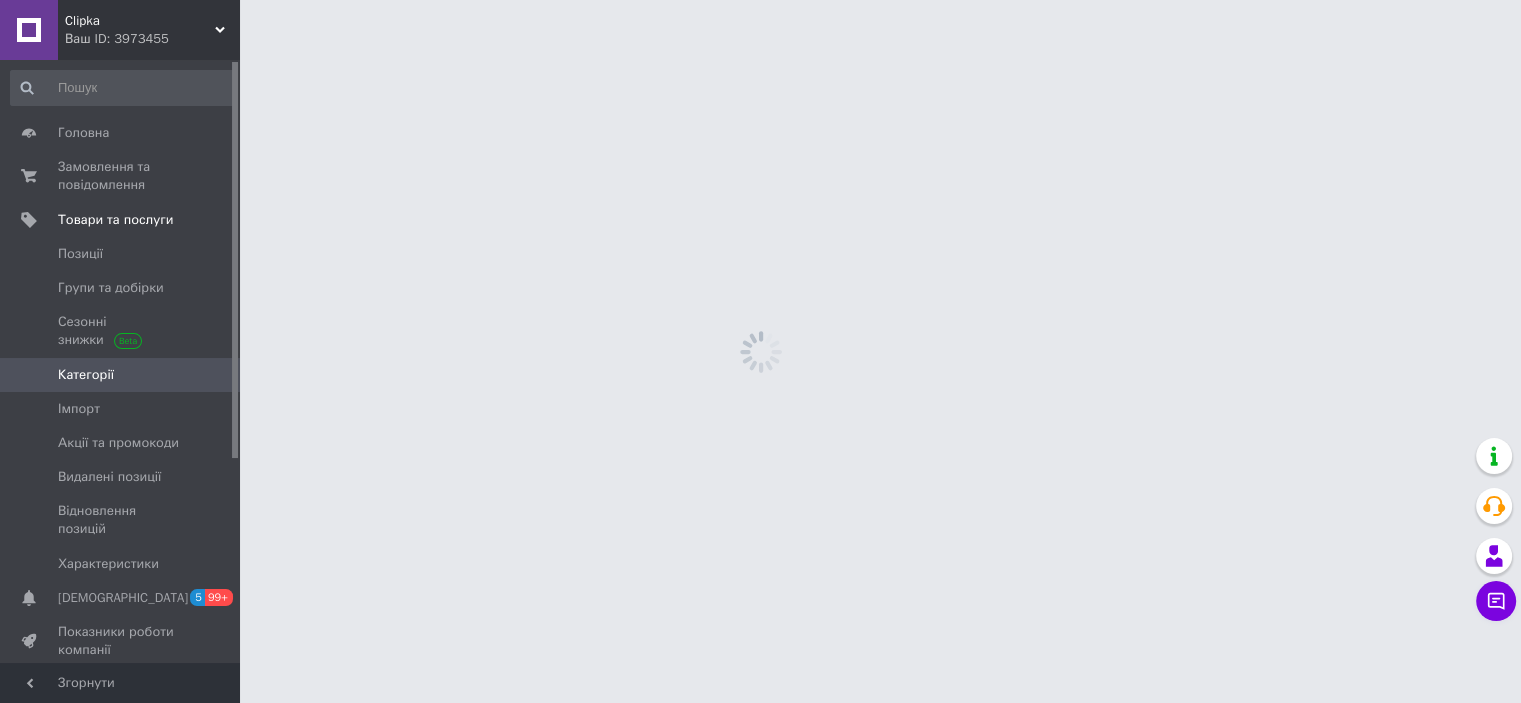 scroll, scrollTop: 0, scrollLeft: 0, axis: both 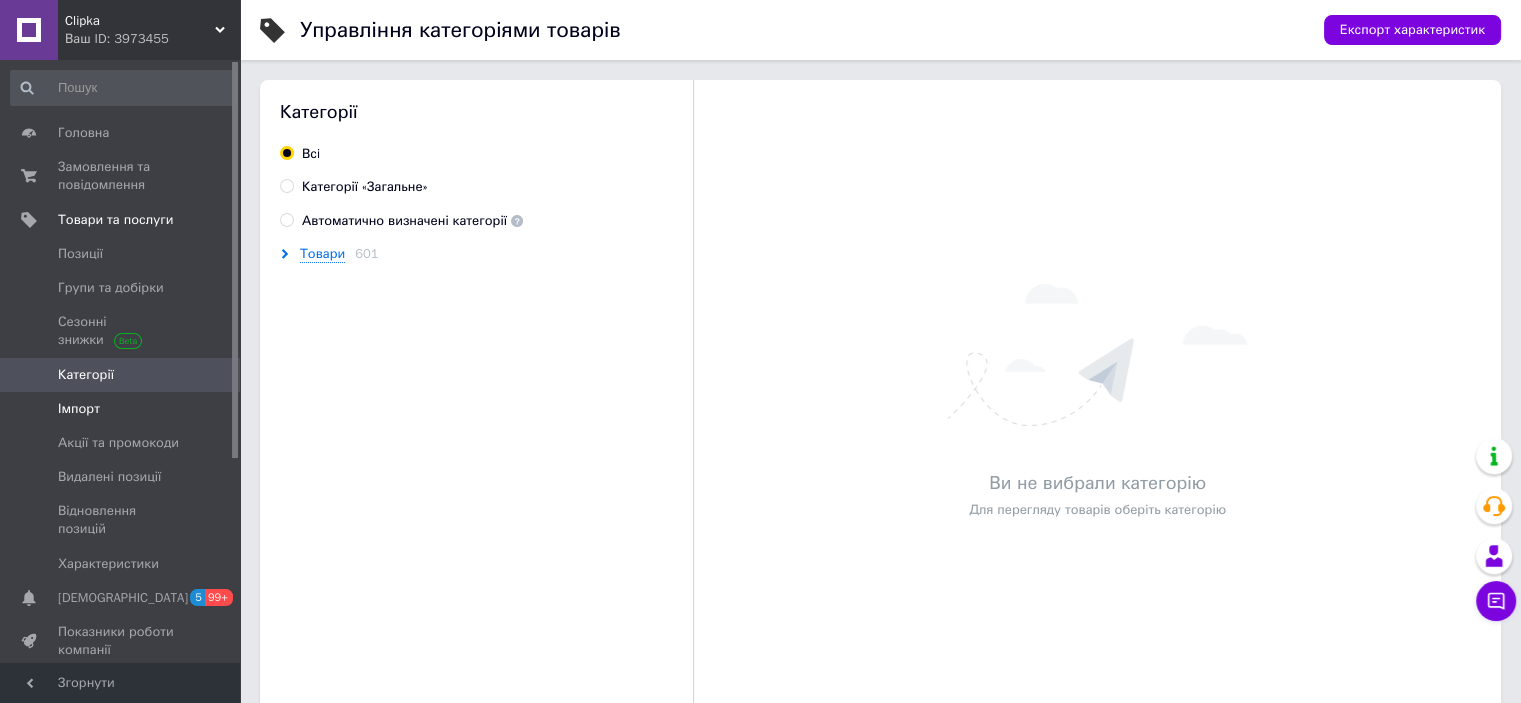 click on "Імпорт" at bounding box center [79, 409] 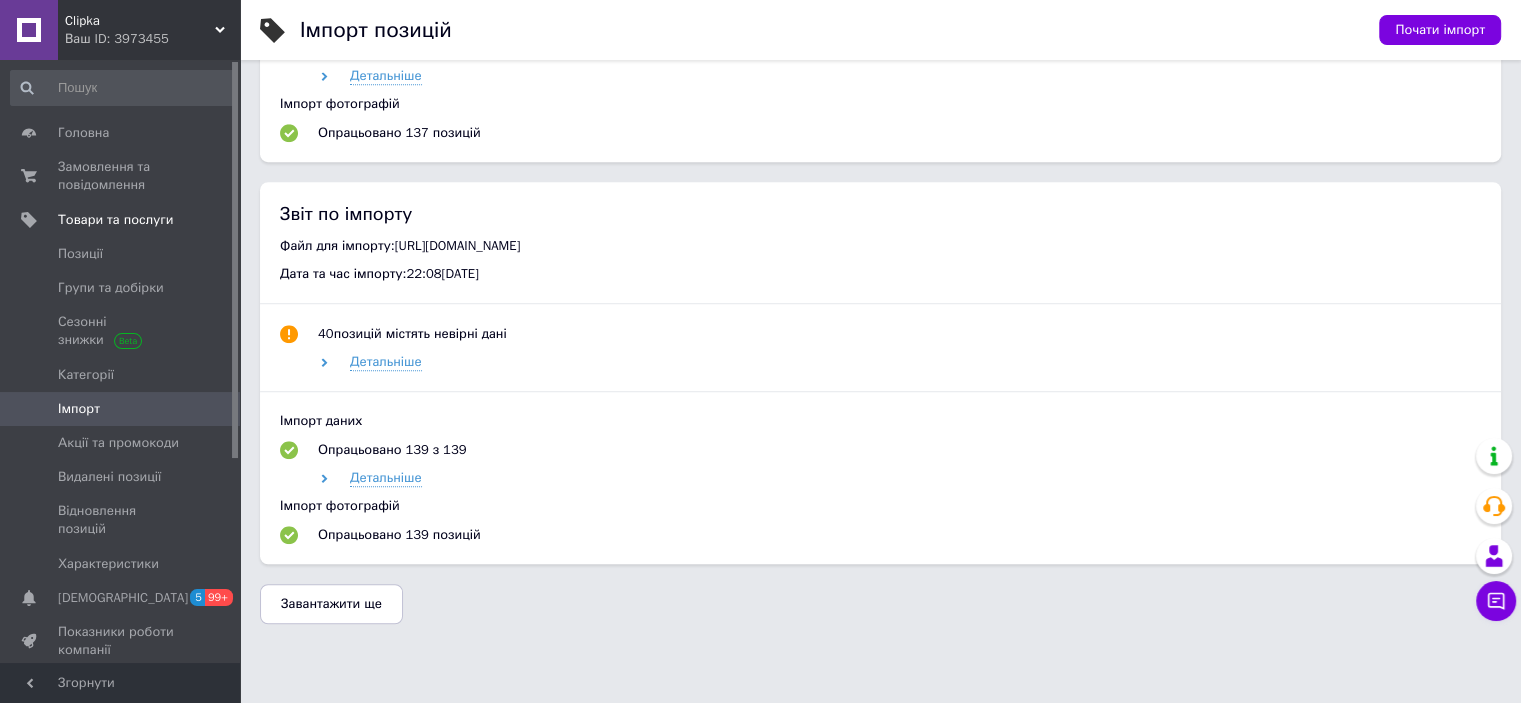scroll, scrollTop: 1448, scrollLeft: 0, axis: vertical 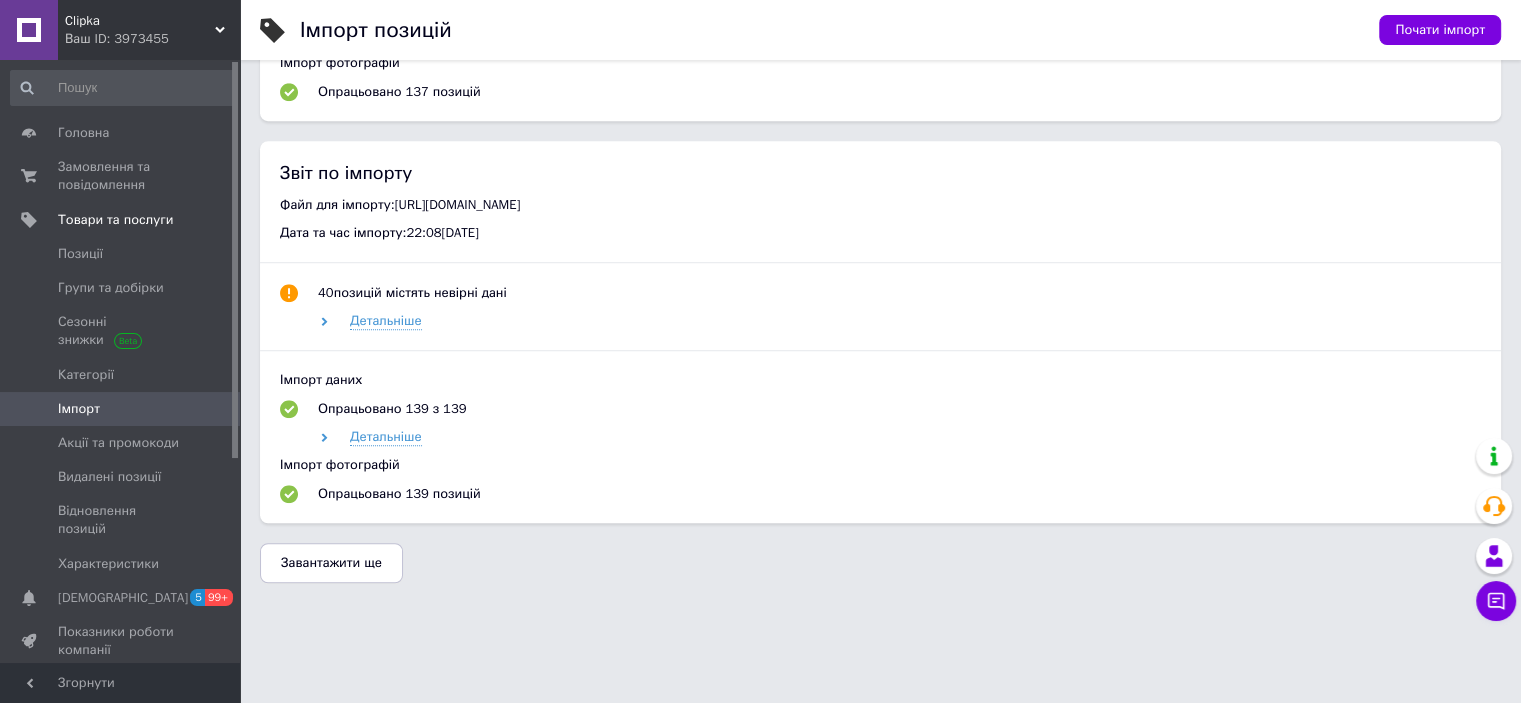click on "Завантажити ще" at bounding box center (331, 563) 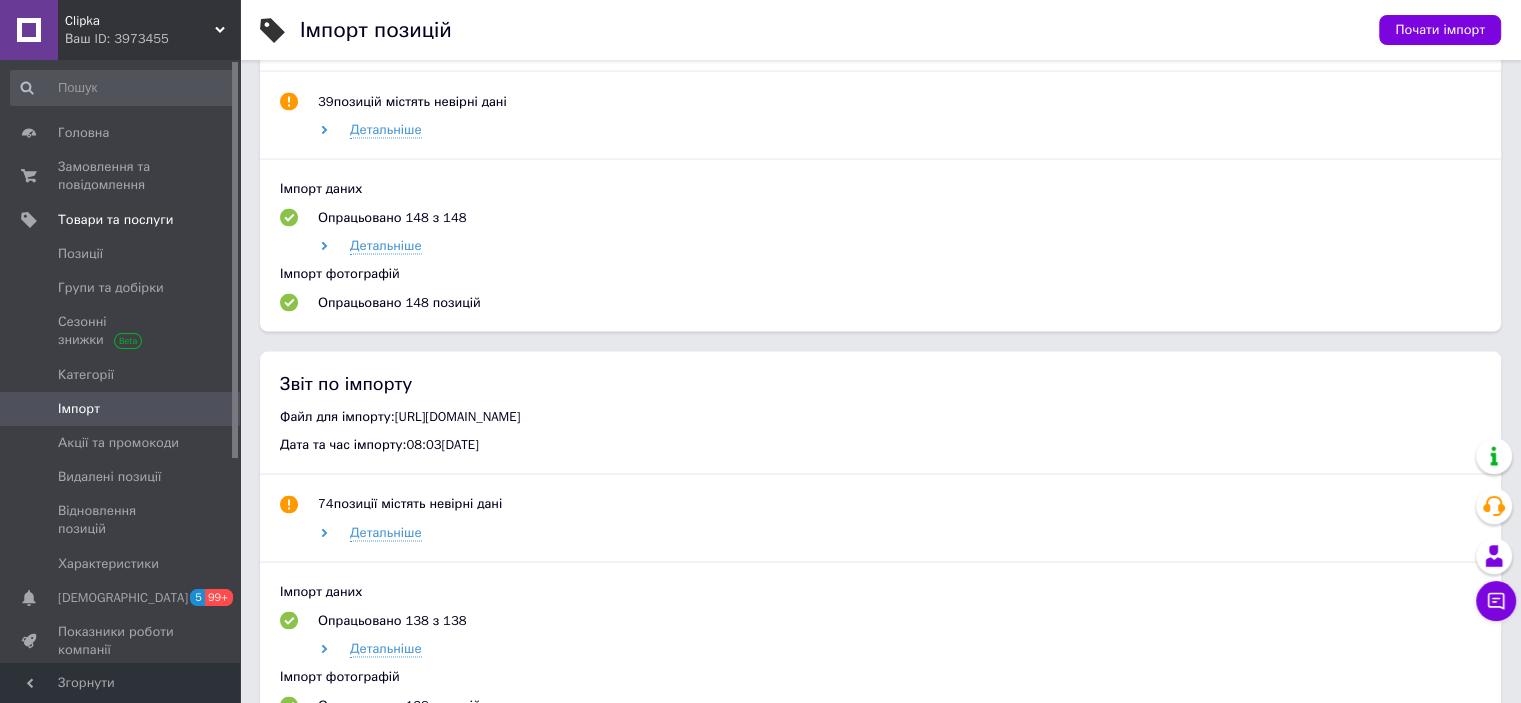 scroll, scrollTop: 4236, scrollLeft: 0, axis: vertical 